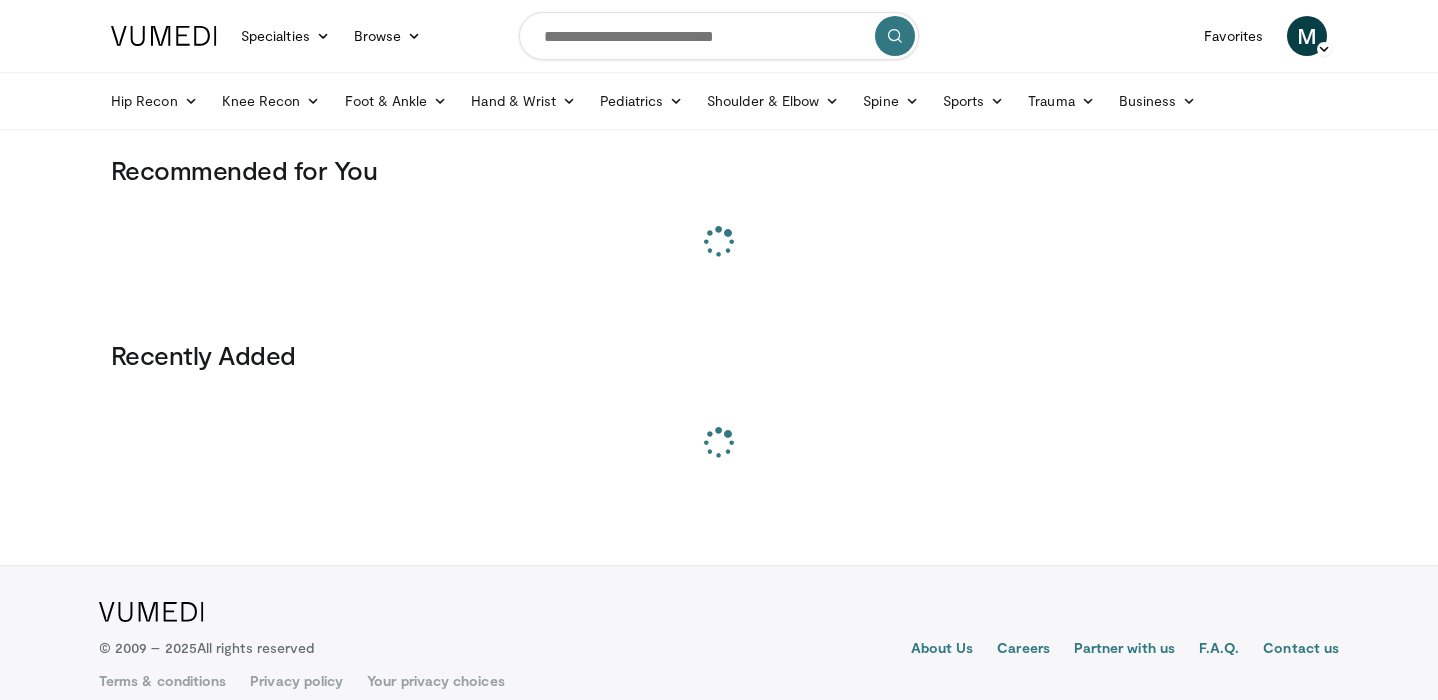 scroll, scrollTop: 0, scrollLeft: 0, axis: both 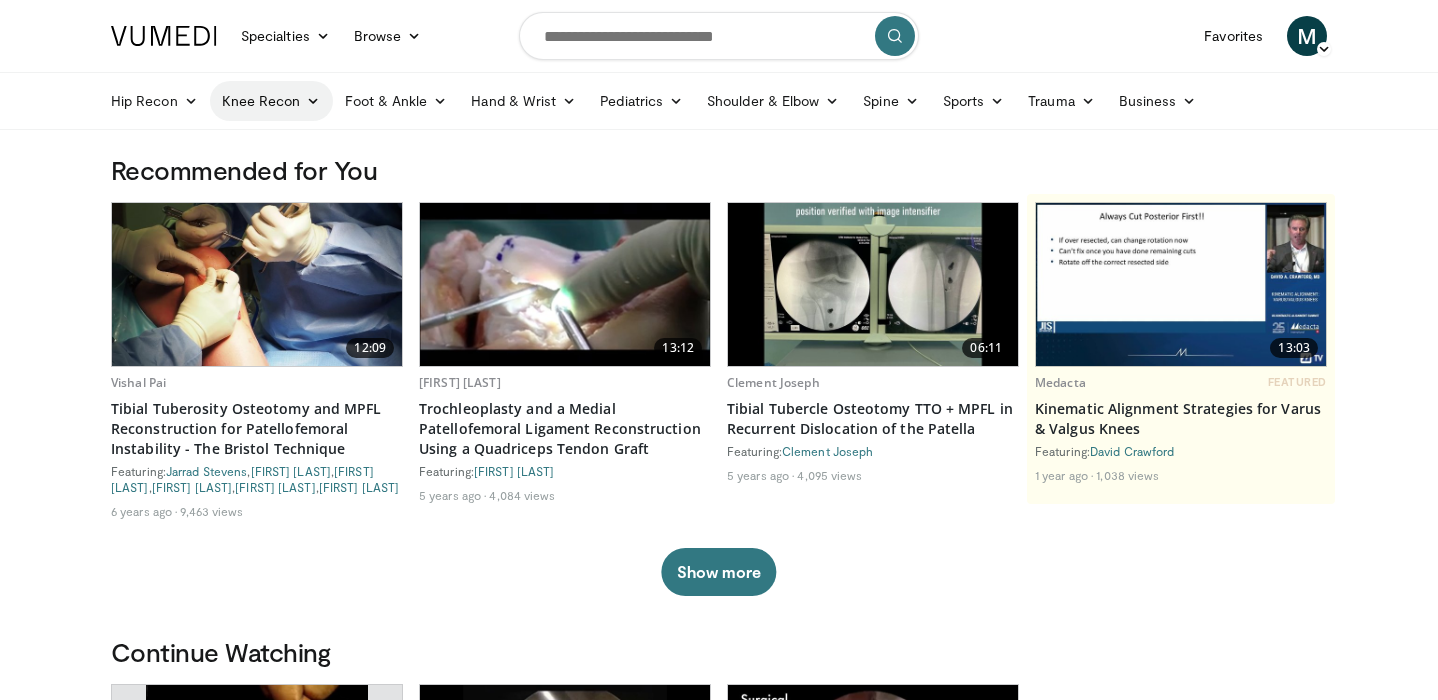click at bounding box center (313, 101) 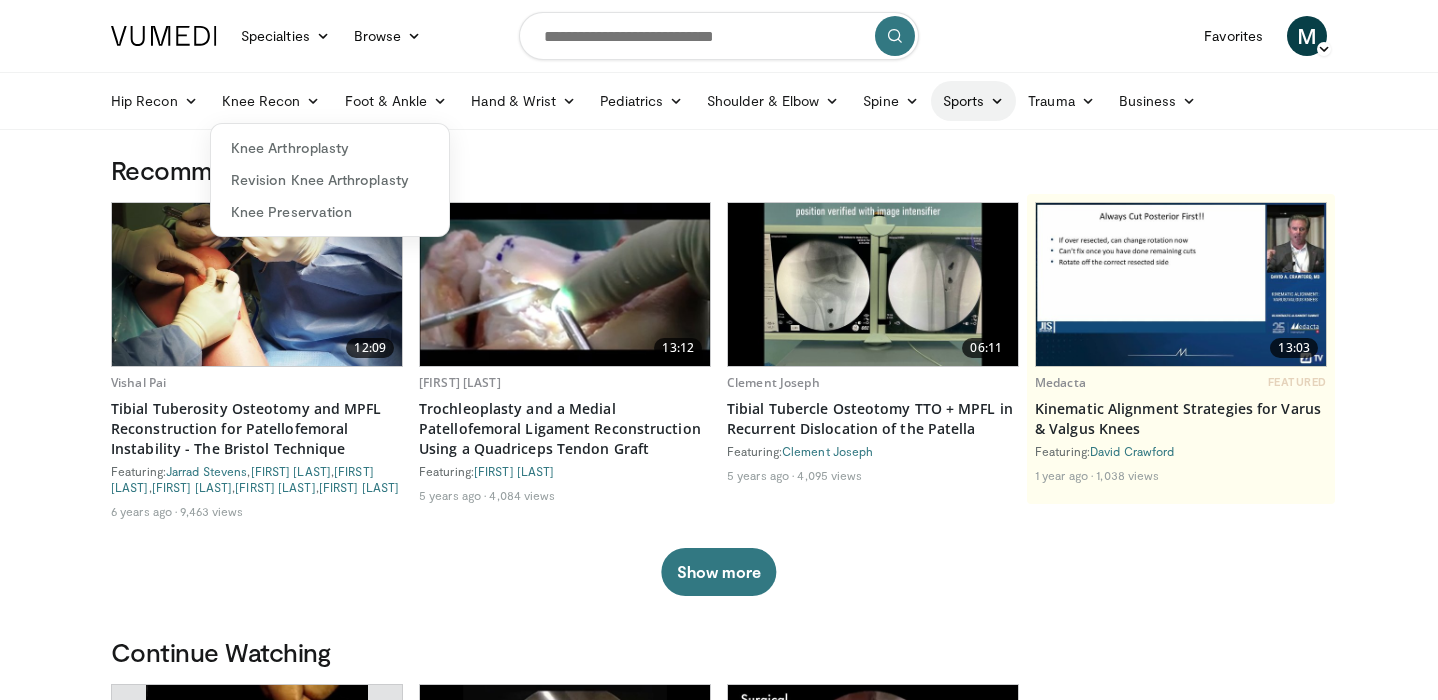 click on "Sports" at bounding box center [974, 101] 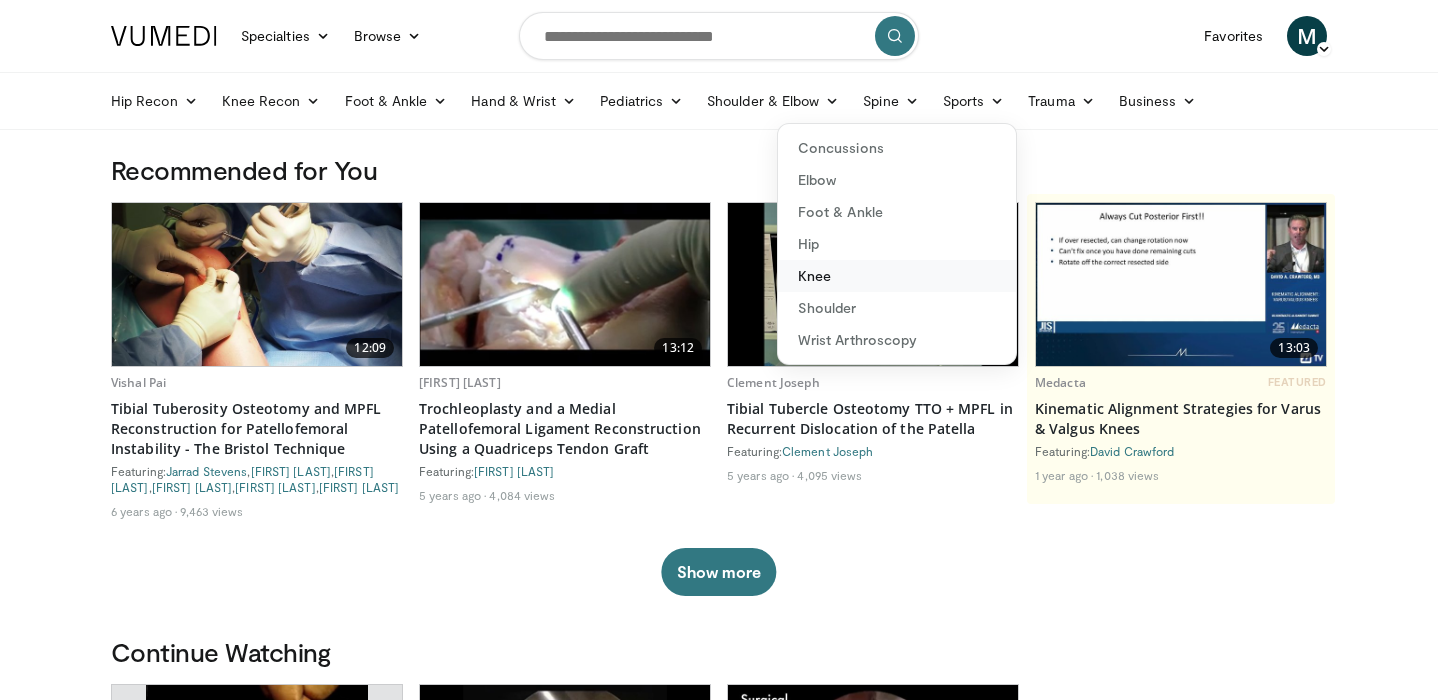 click on "Knee" at bounding box center (897, 276) 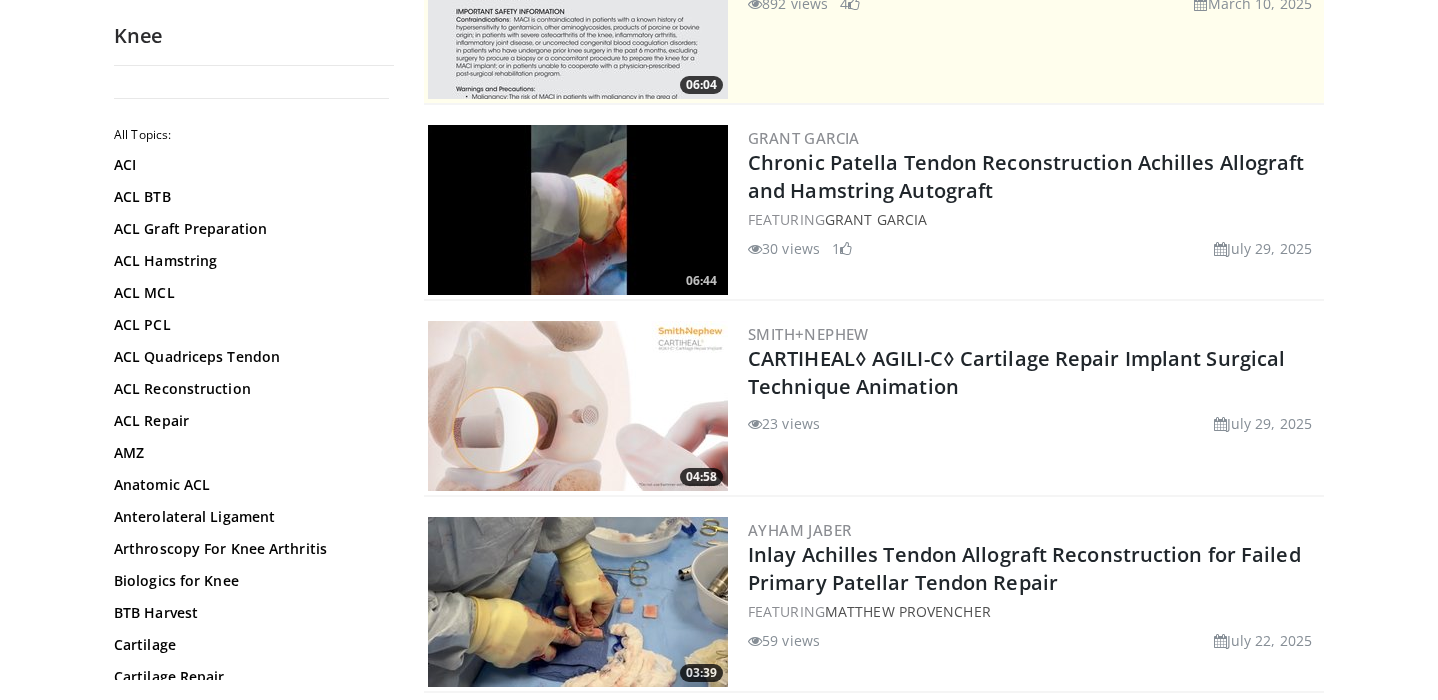 scroll, scrollTop: 296, scrollLeft: 0, axis: vertical 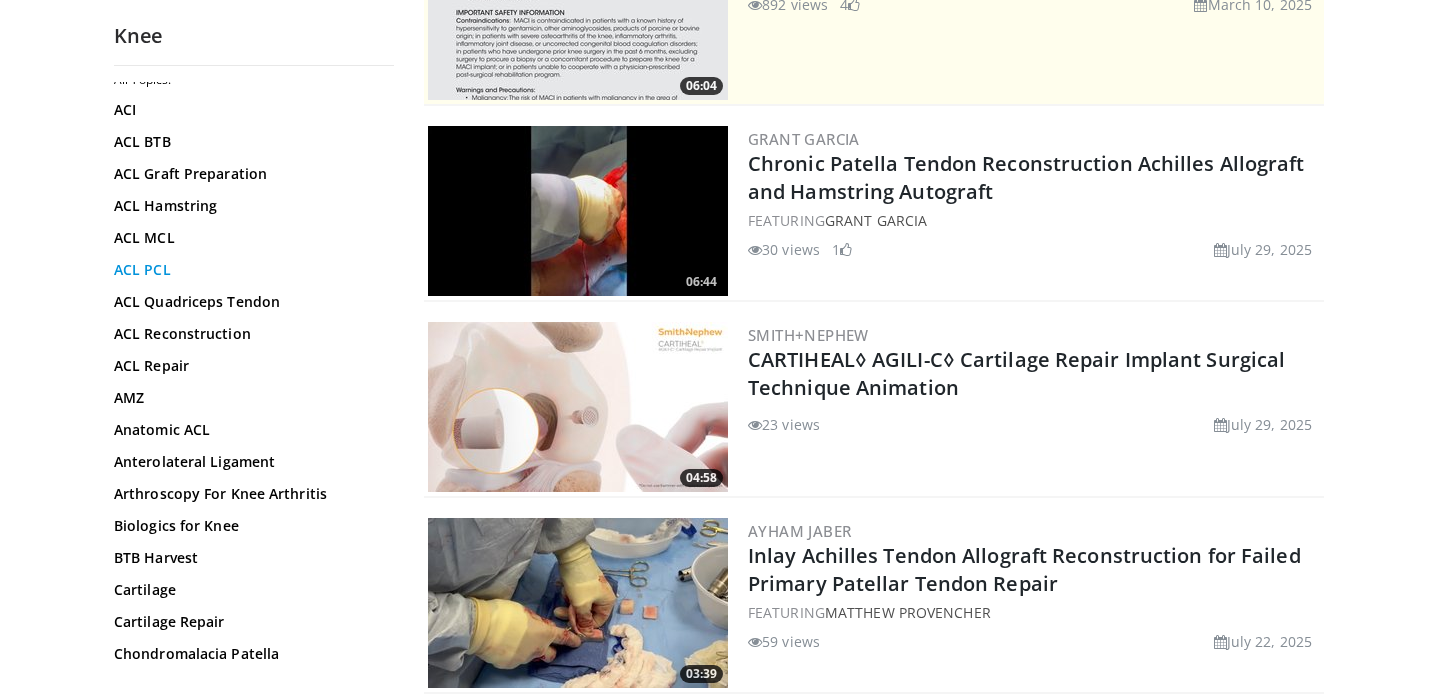 click on "ACL PCL" at bounding box center [249, 270] 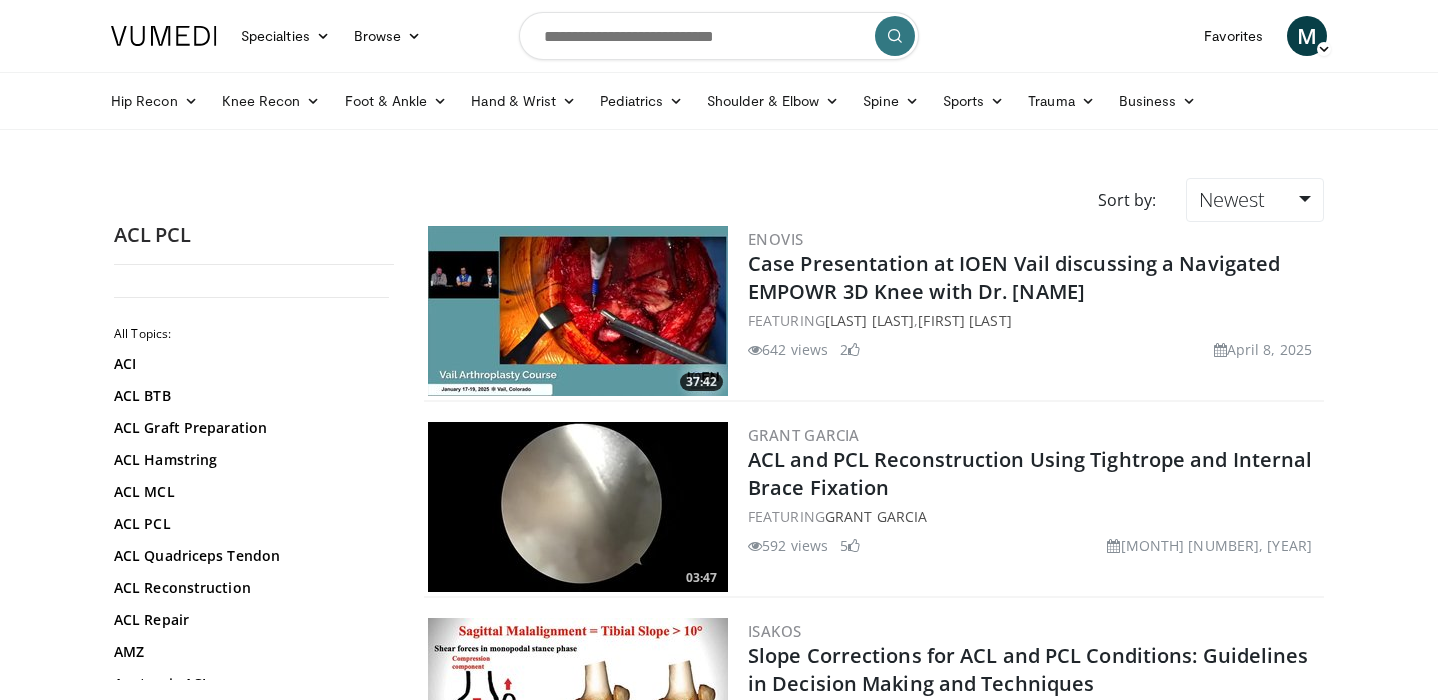scroll, scrollTop: 0, scrollLeft: 0, axis: both 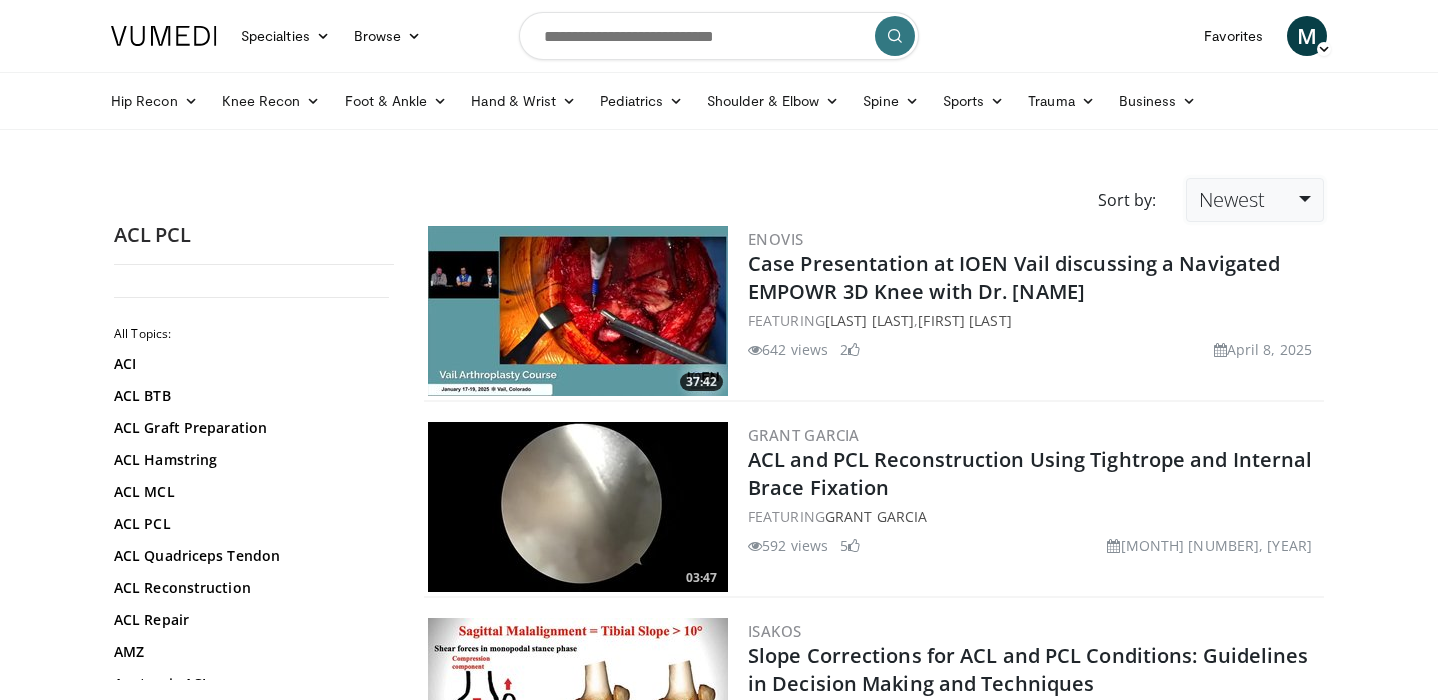 click on "Newest" at bounding box center (1232, 199) 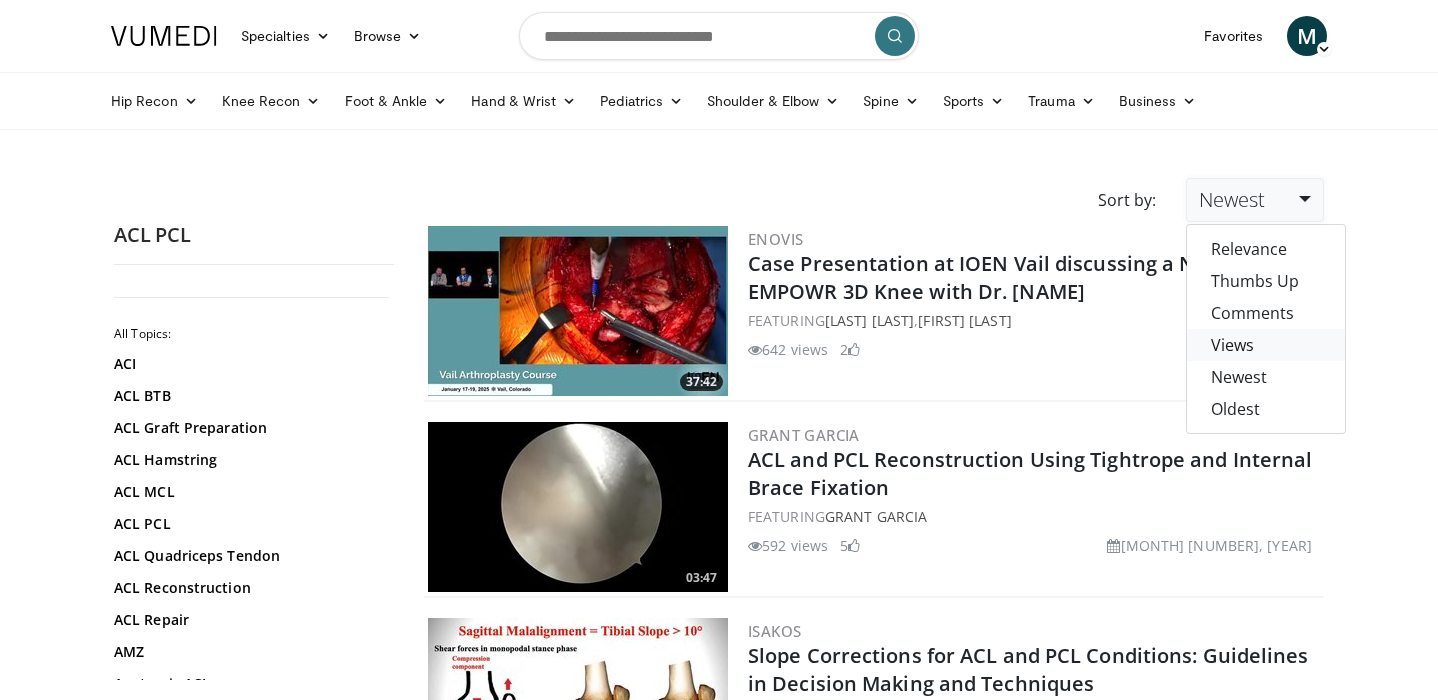 click on "Views" at bounding box center [1266, 345] 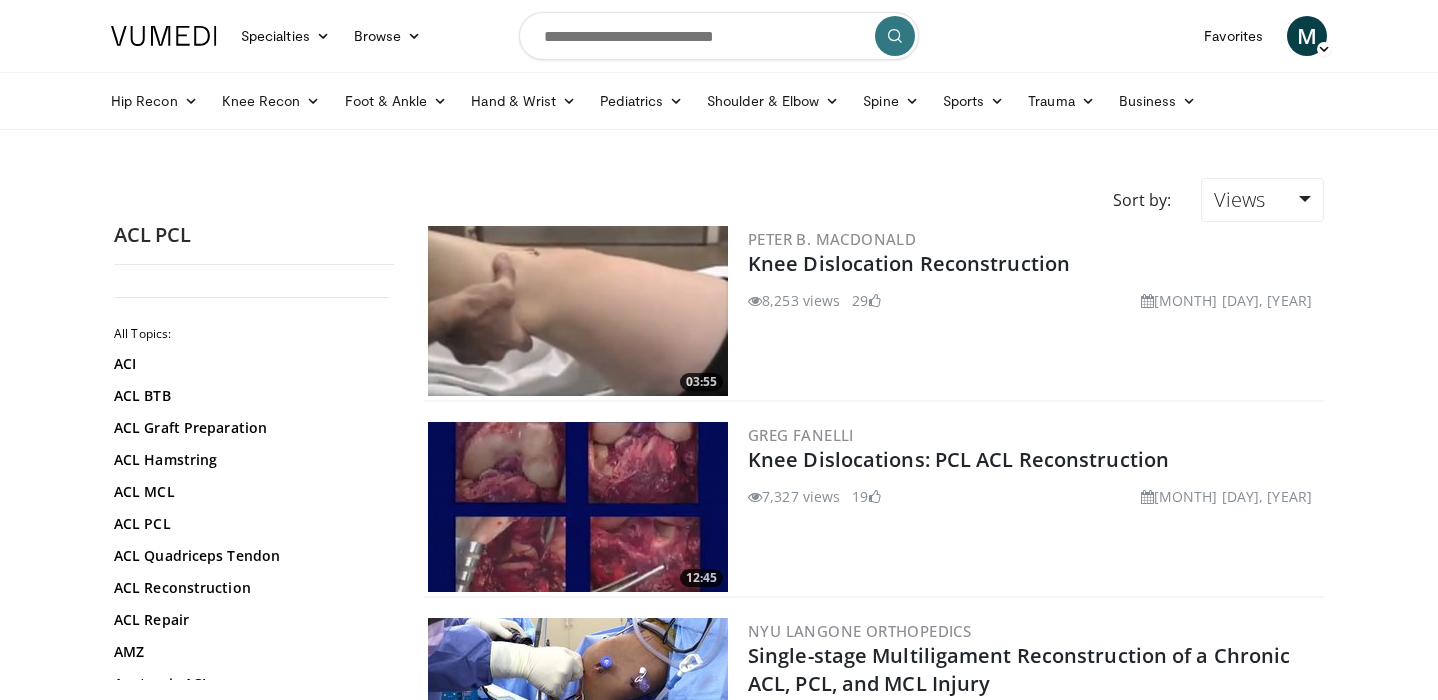 scroll, scrollTop: 0, scrollLeft: 0, axis: both 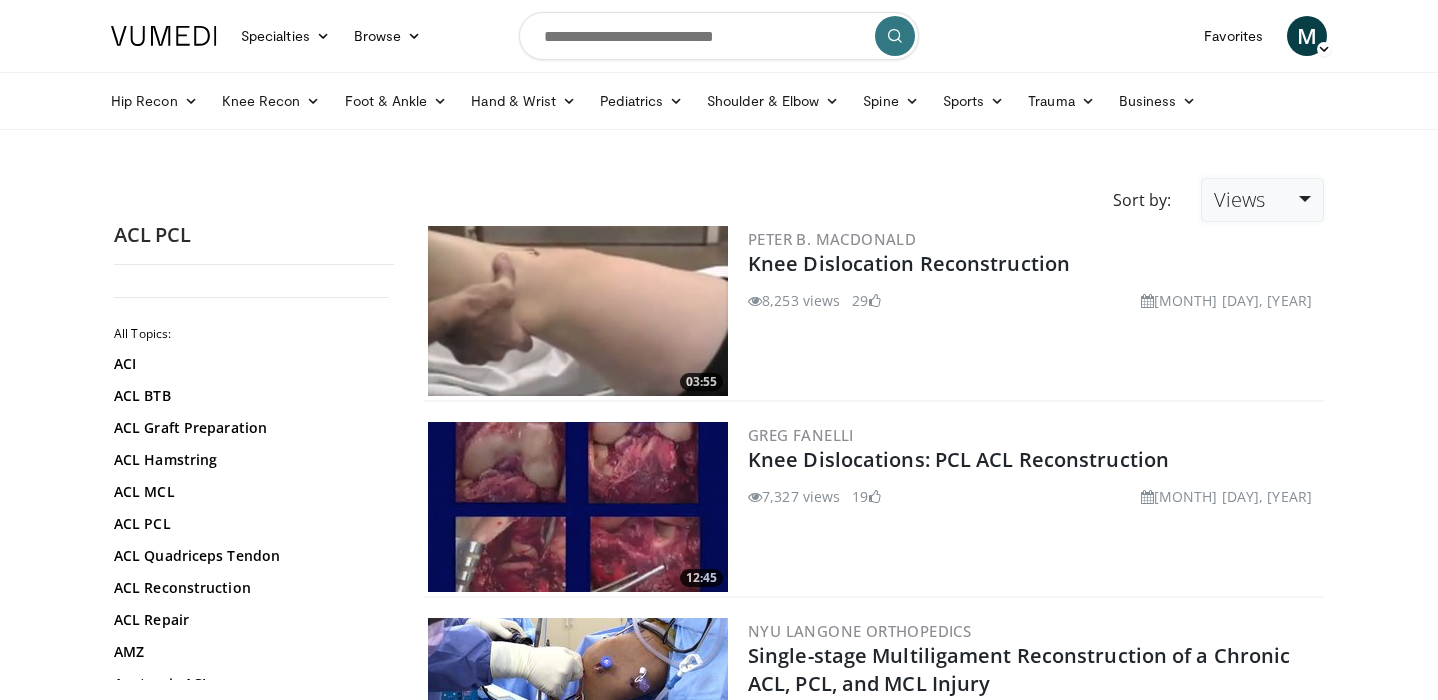 click on "Views" at bounding box center (1262, 200) 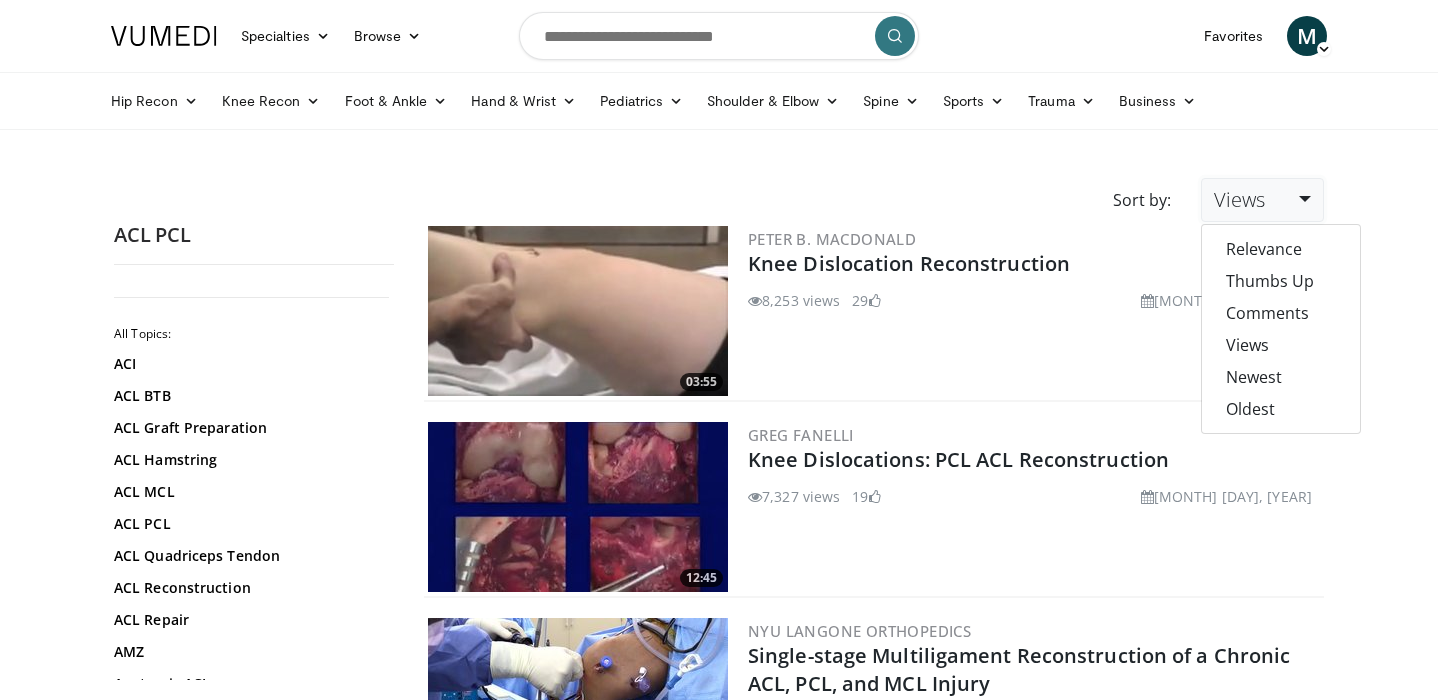 click on "Specialties
Adult & Family Medicine
Allergy, Asthma, Immunology
Anesthesiology
Cardiology
Dental
Dermatology
Endocrinology
Gastroenterology & Hepatology
General Surgery
Hematology & Oncology
Infectious Disease
Nephrology
Neurology
Neurosurgery
Obstetrics & Gynecology
Ophthalmology
Oral Maxillofacial
Orthopaedics
Otolaryngology
Pediatrics
Plastic Surgery
Podiatry
Psychiatry
Pulmonology
Radiation Oncology
Radiology
Rheumatology
Urology" at bounding box center [719, 2703] 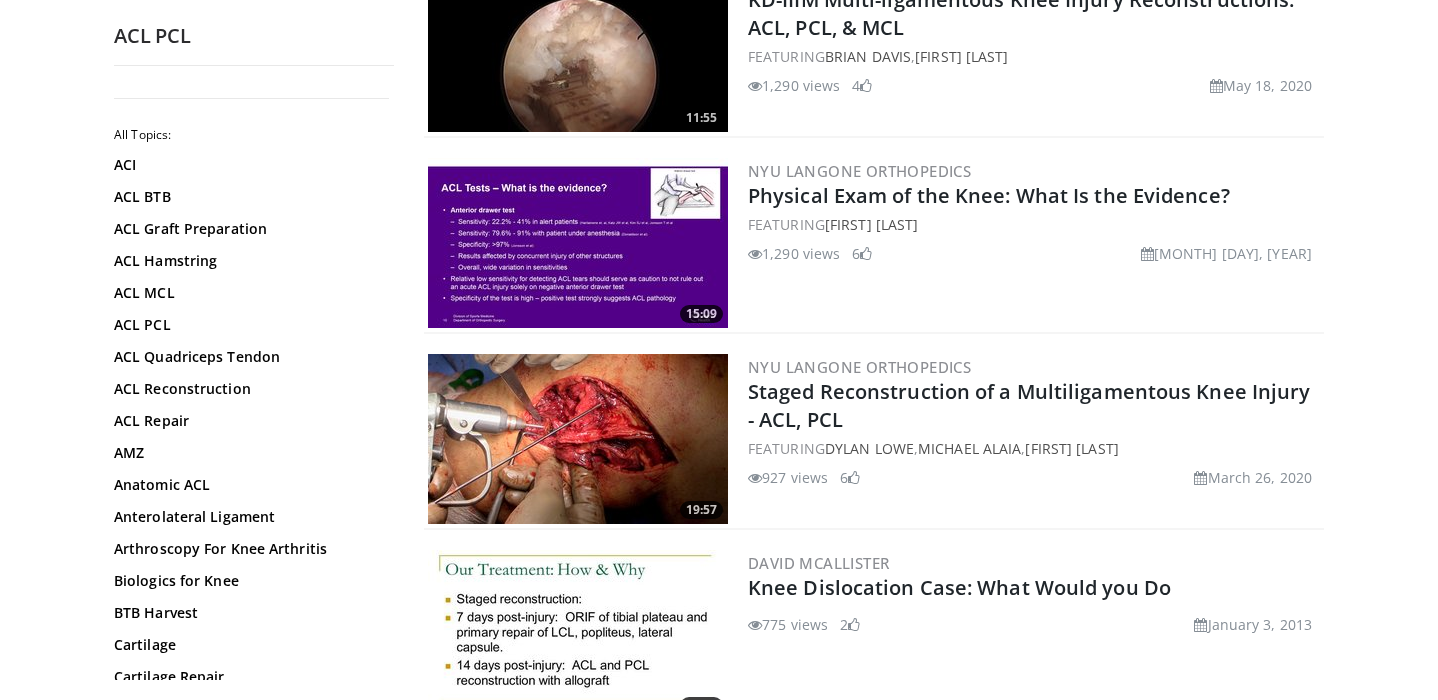 scroll, scrollTop: 1694, scrollLeft: 0, axis: vertical 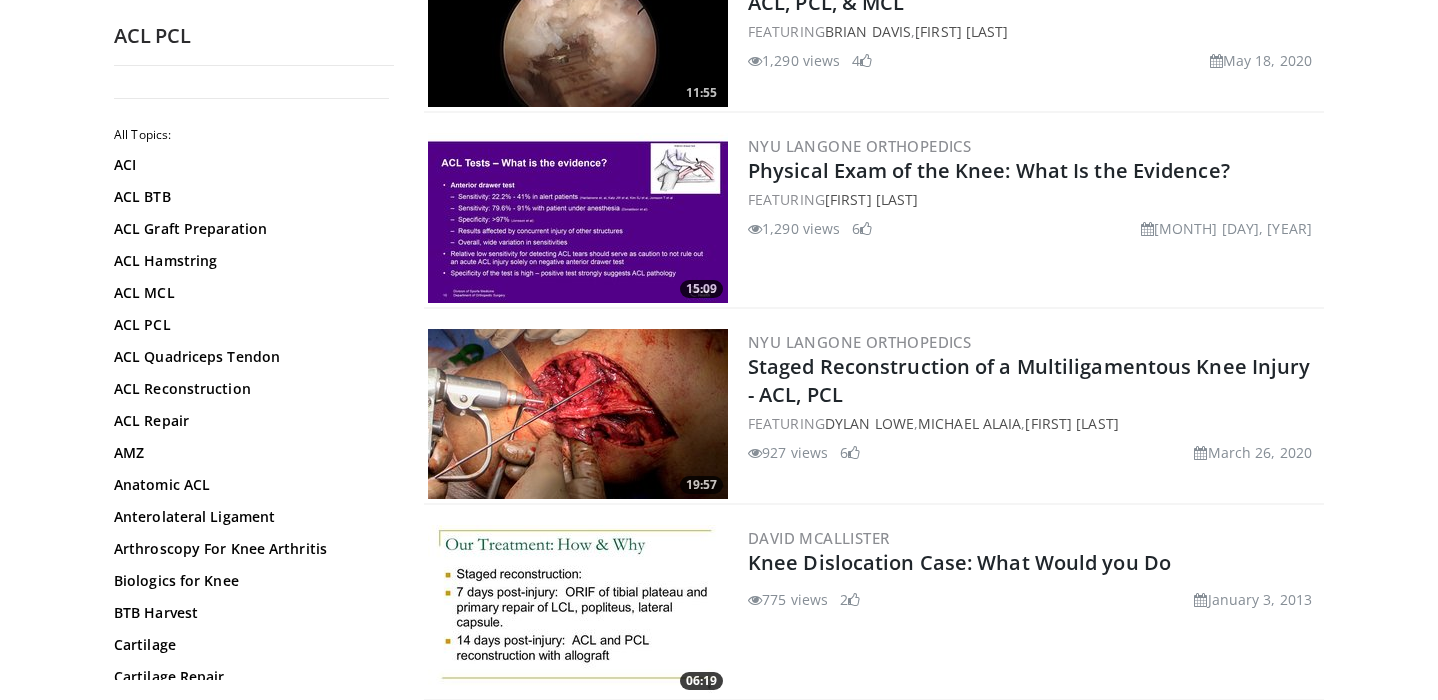 click at bounding box center (578, 414) 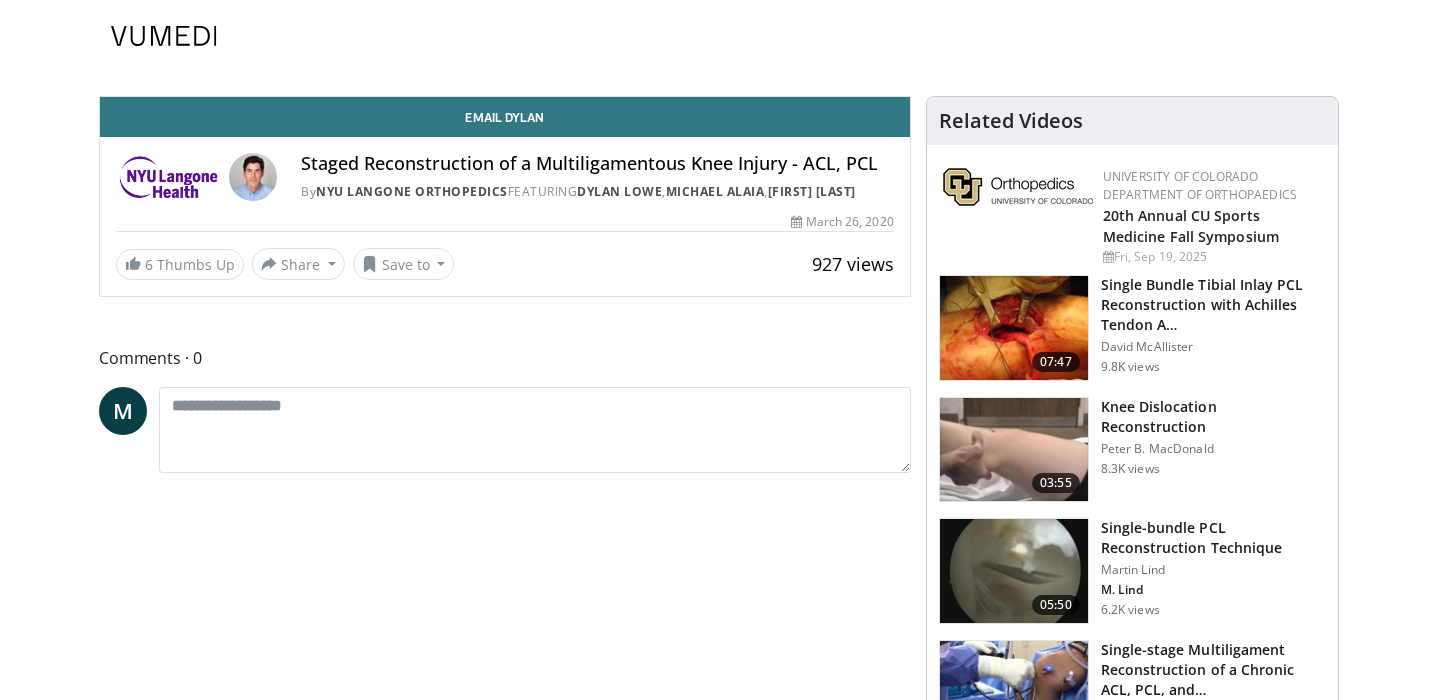 scroll, scrollTop: 0, scrollLeft: 0, axis: both 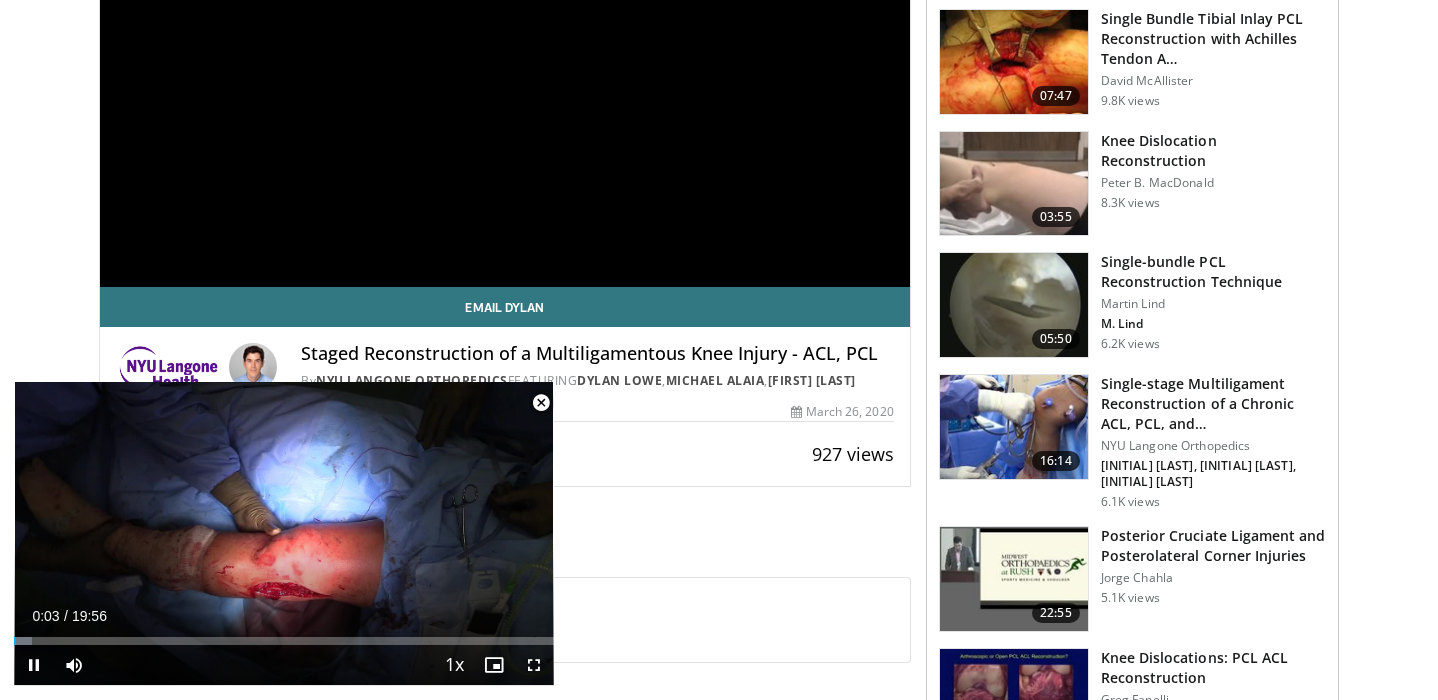 click at bounding box center (541, 403) 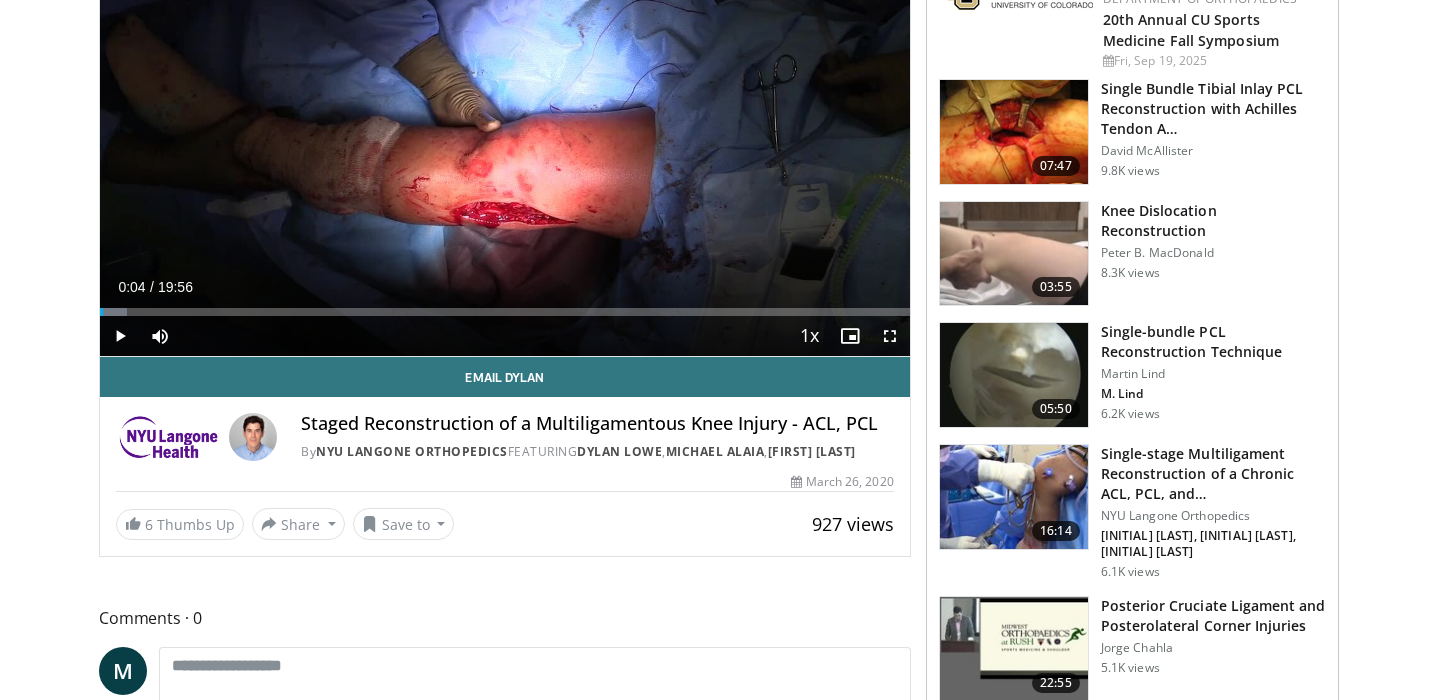 scroll, scrollTop: 245, scrollLeft: 0, axis: vertical 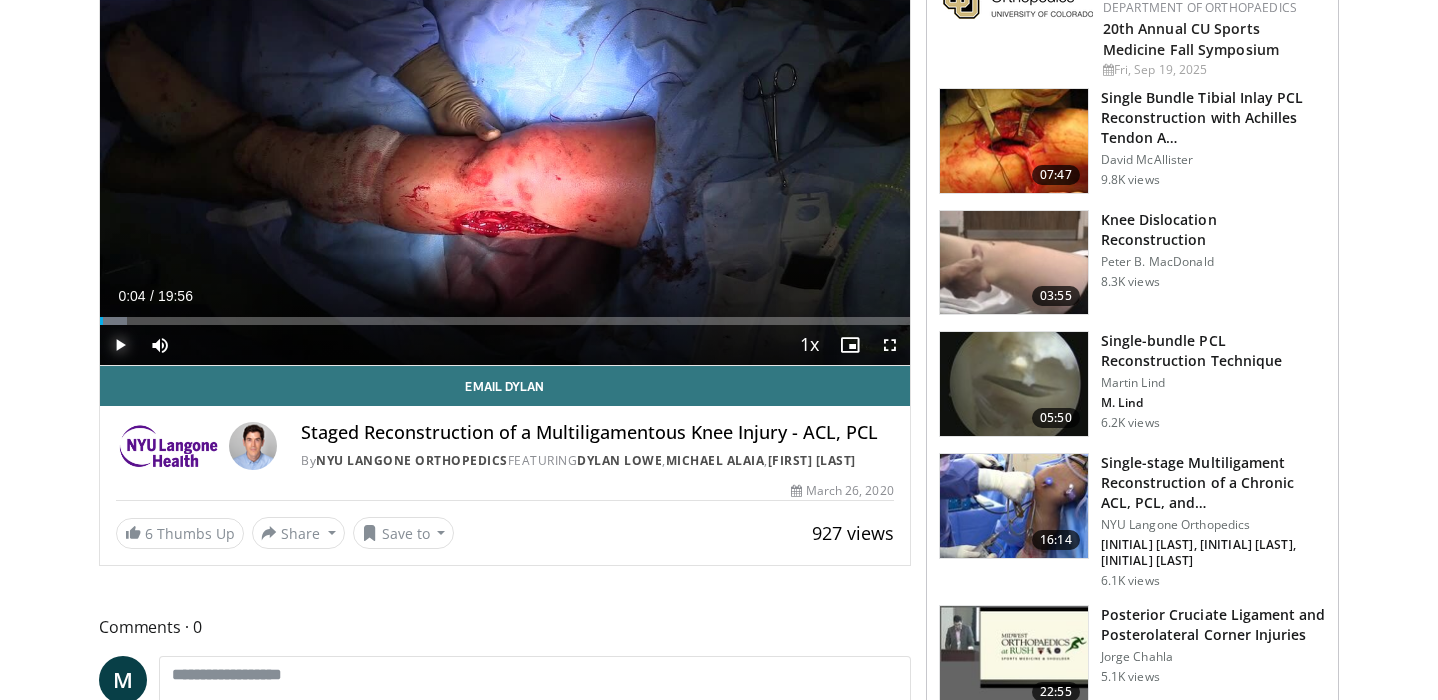 click at bounding box center (120, 345) 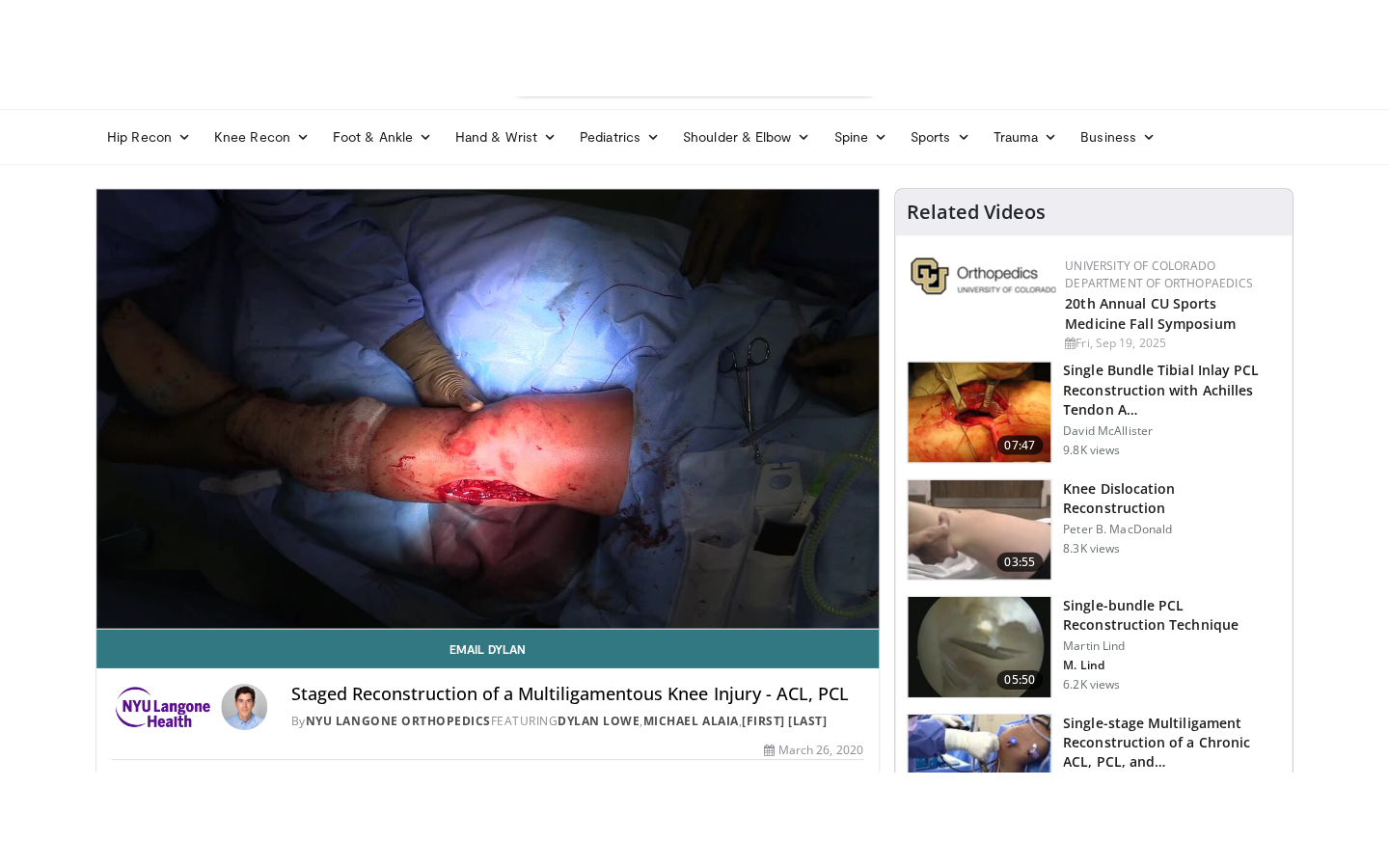 scroll, scrollTop: 56, scrollLeft: 0, axis: vertical 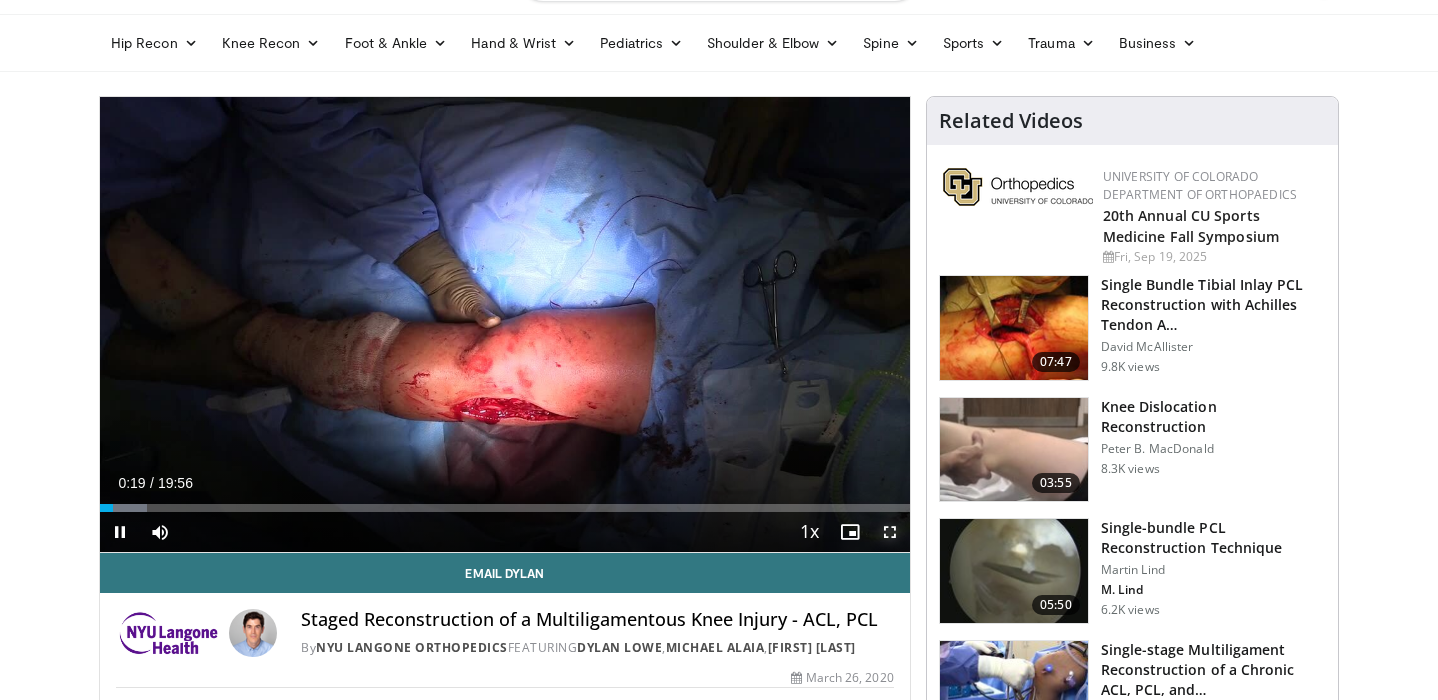 click at bounding box center [890, 532] 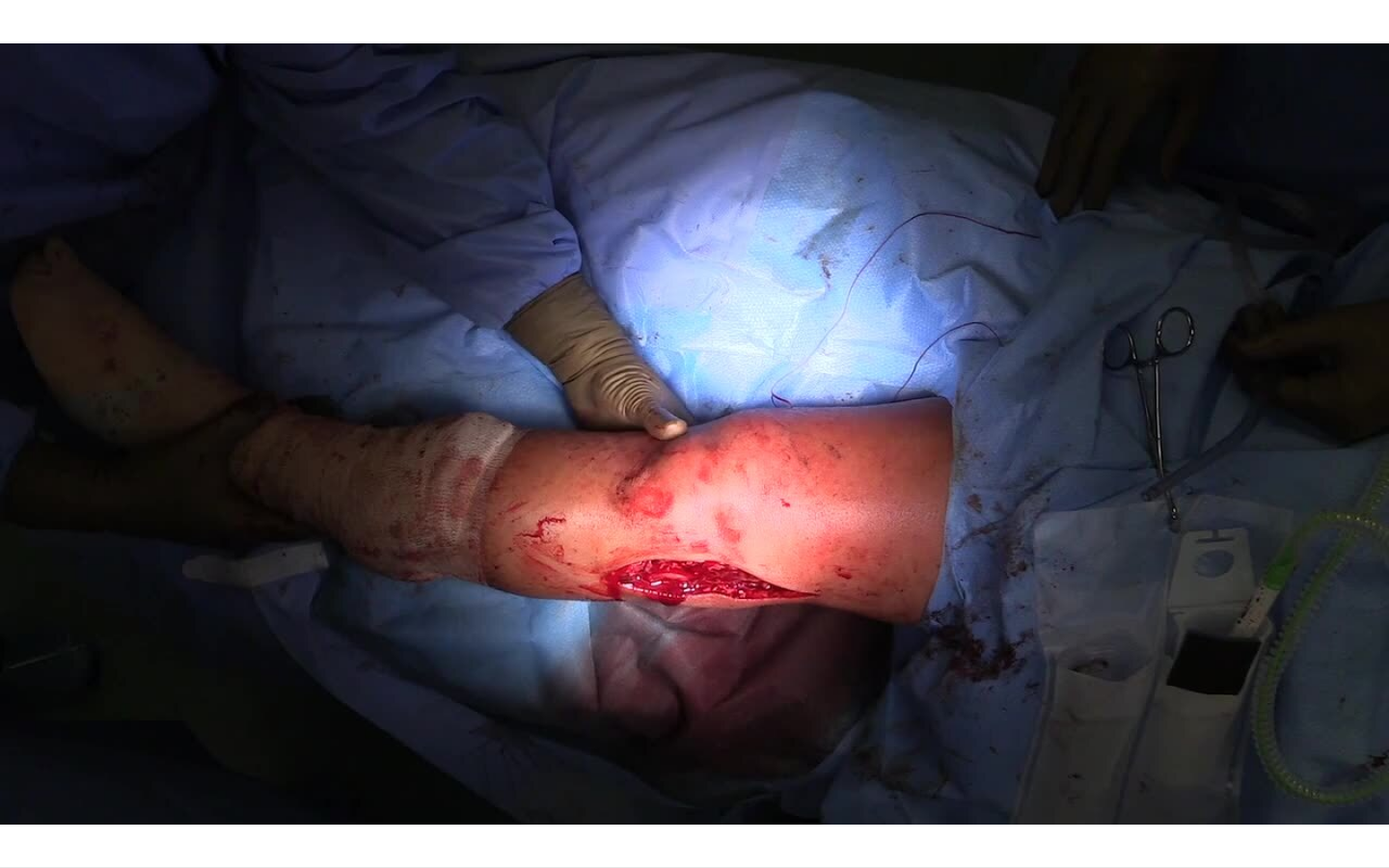 click on "10 seconds
Tap to unmute" at bounding box center (694, 433) 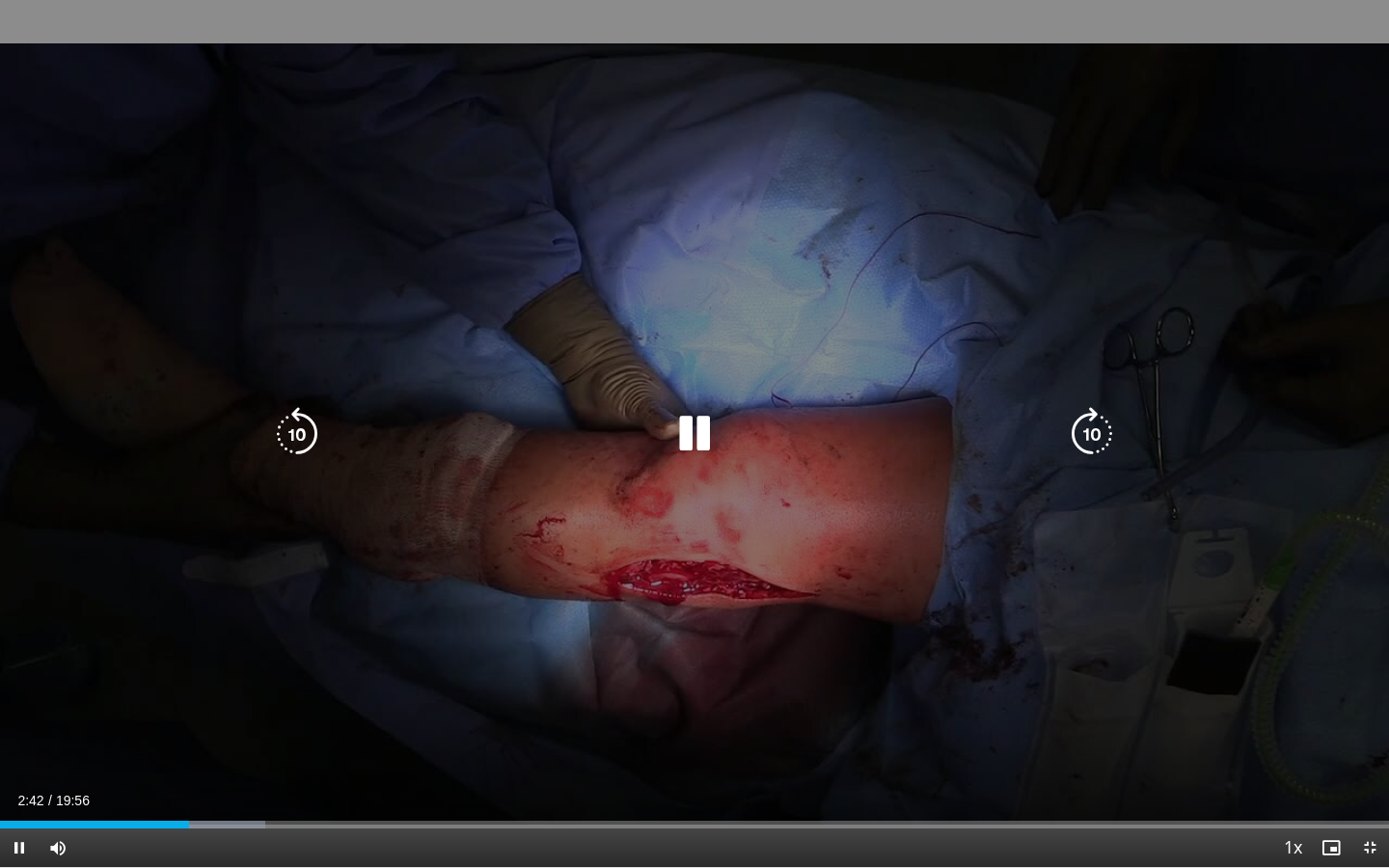click on "10 seconds
Tap to unmute" at bounding box center (694, 433) 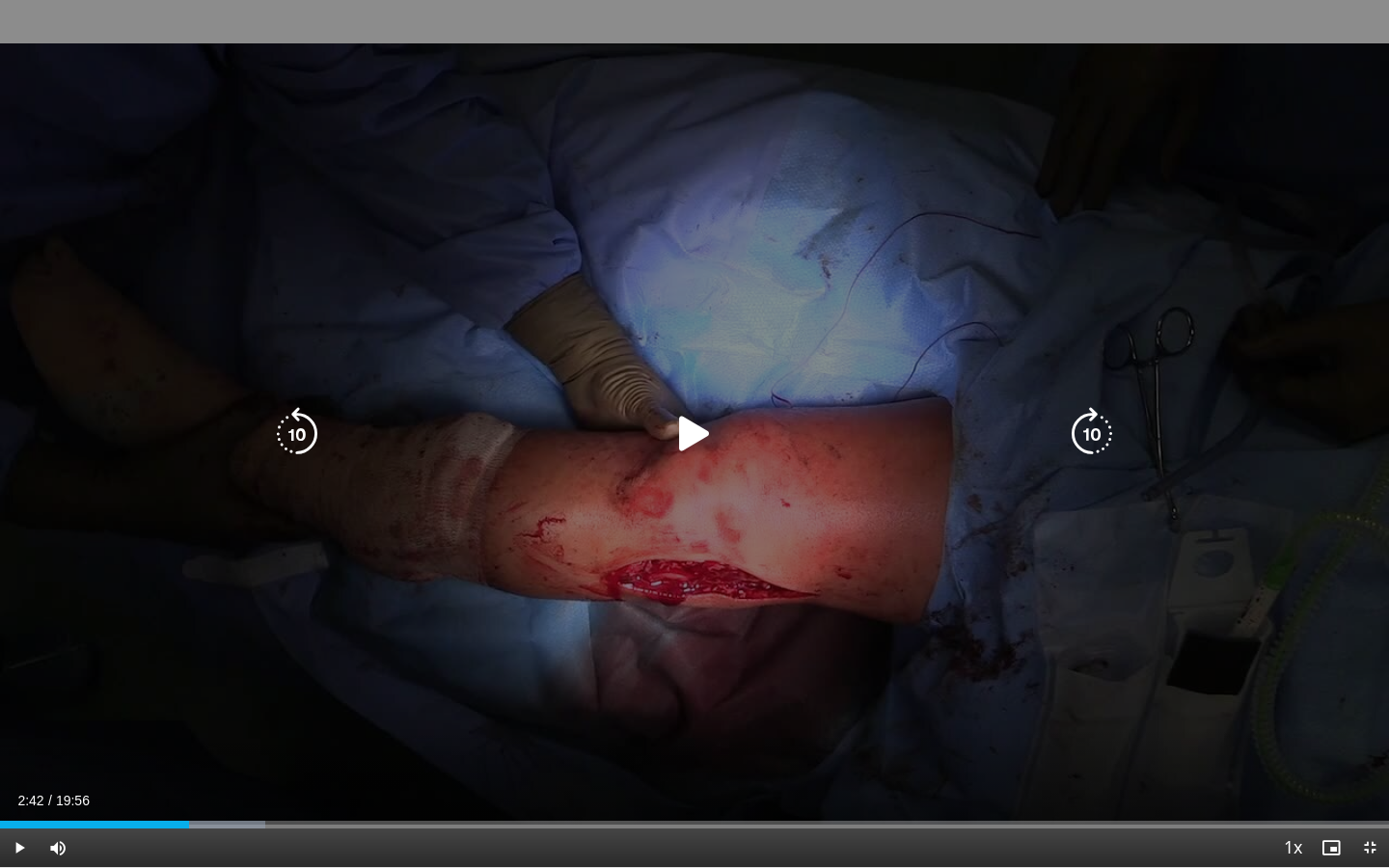 click on "10 seconds
Tap to unmute" at bounding box center [694, 433] 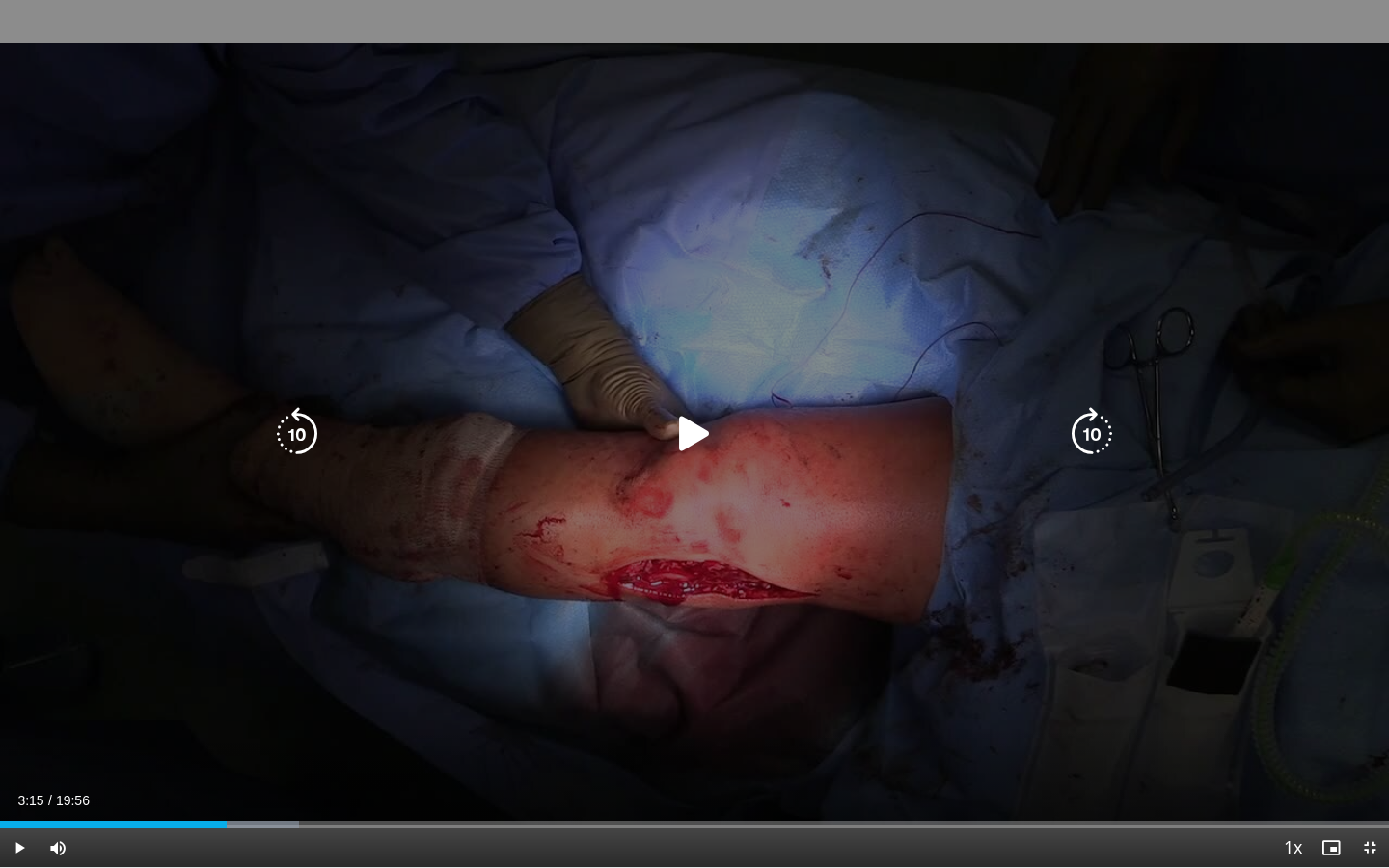 click at bounding box center [694, 434] 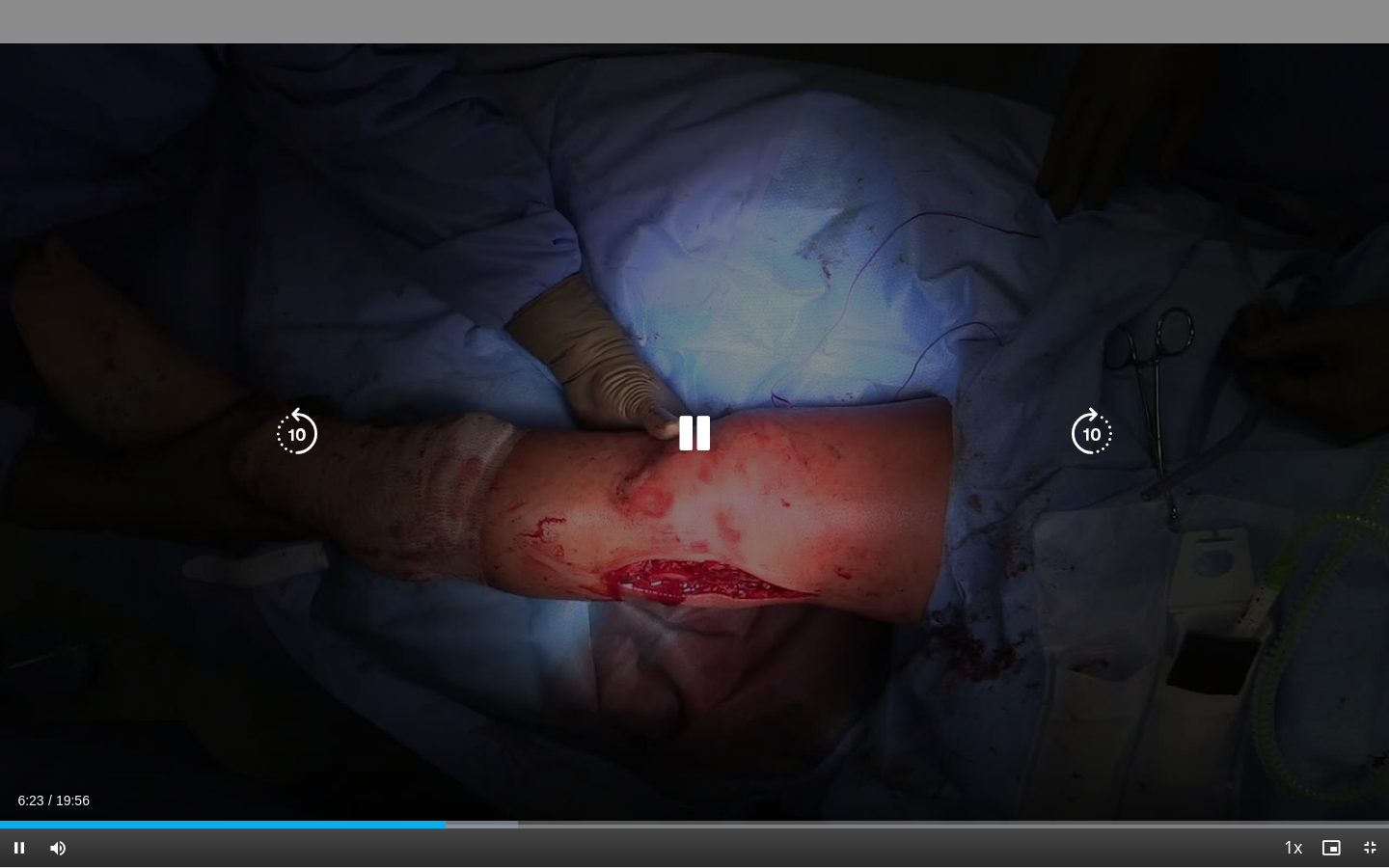 click at bounding box center [297, 434] 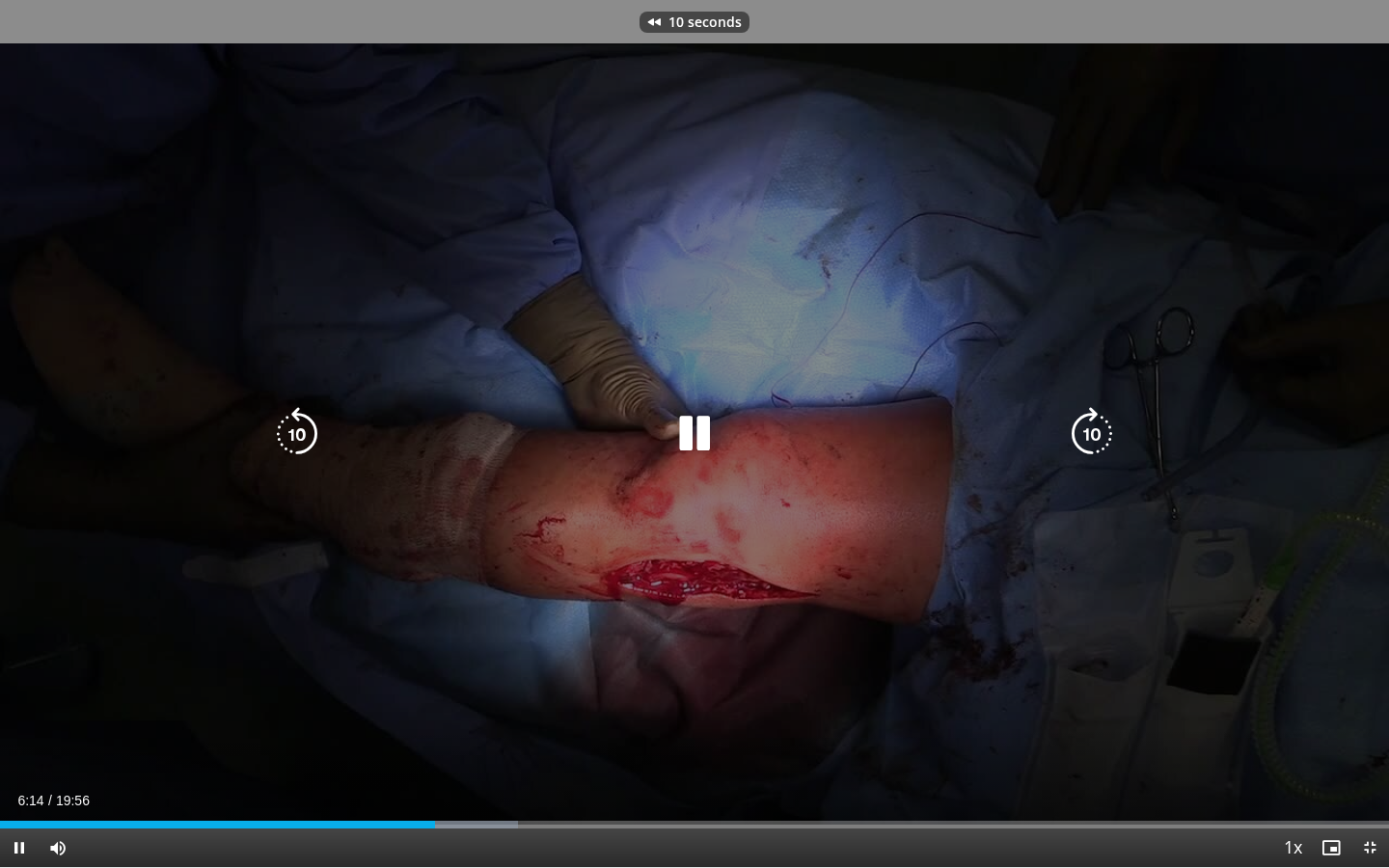 click at bounding box center (297, 434) 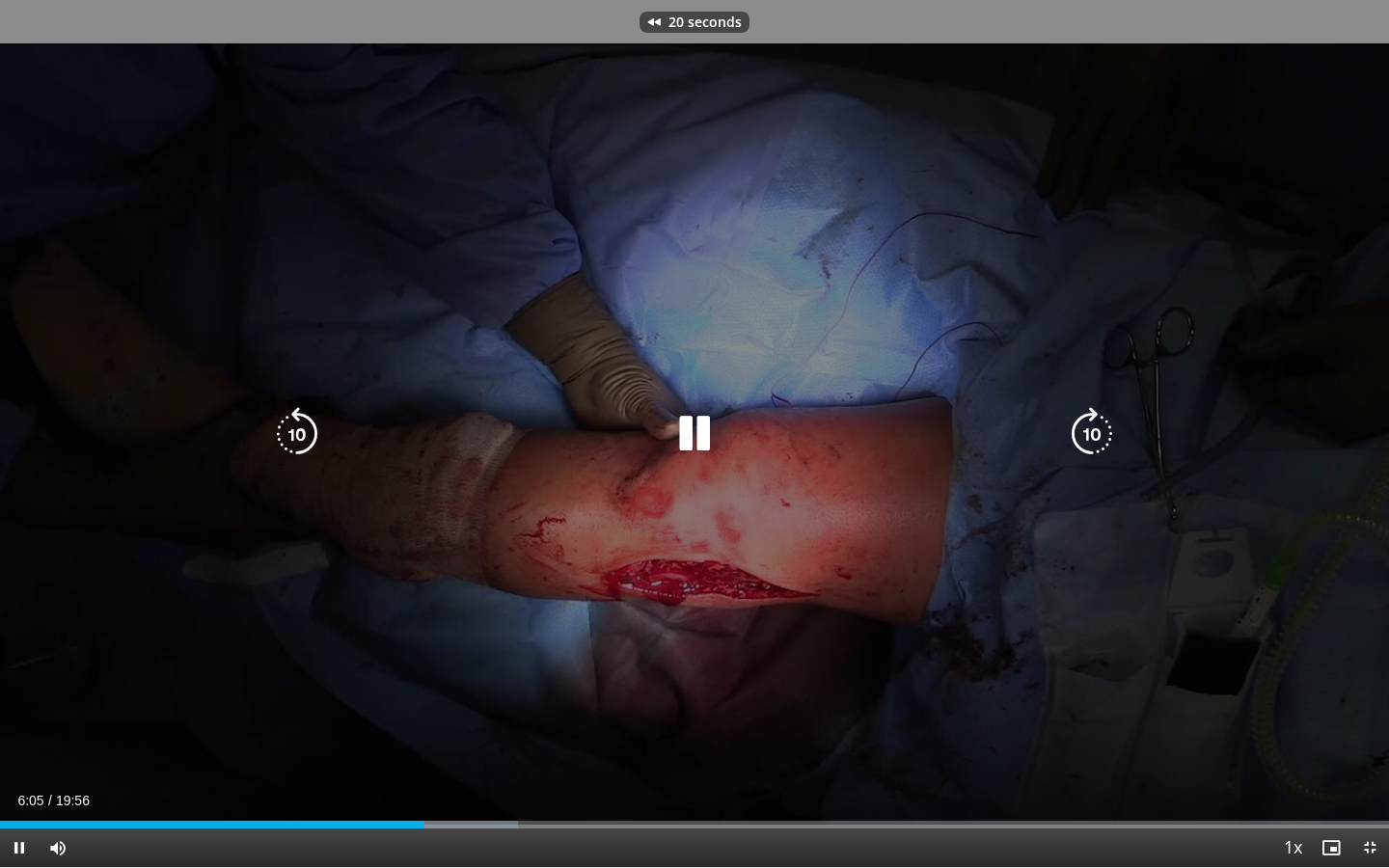 type 